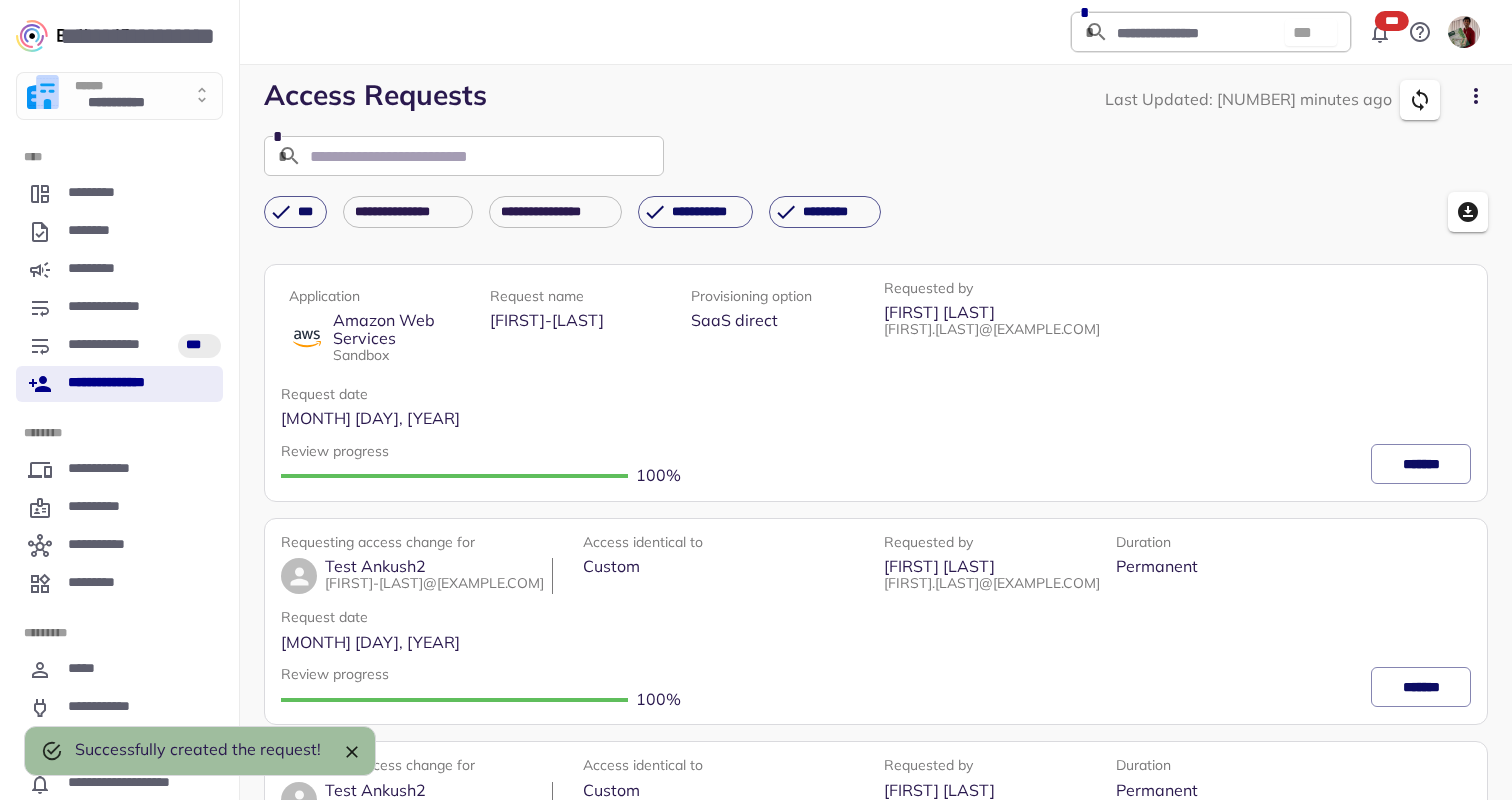 scroll, scrollTop: 0, scrollLeft: 0, axis: both 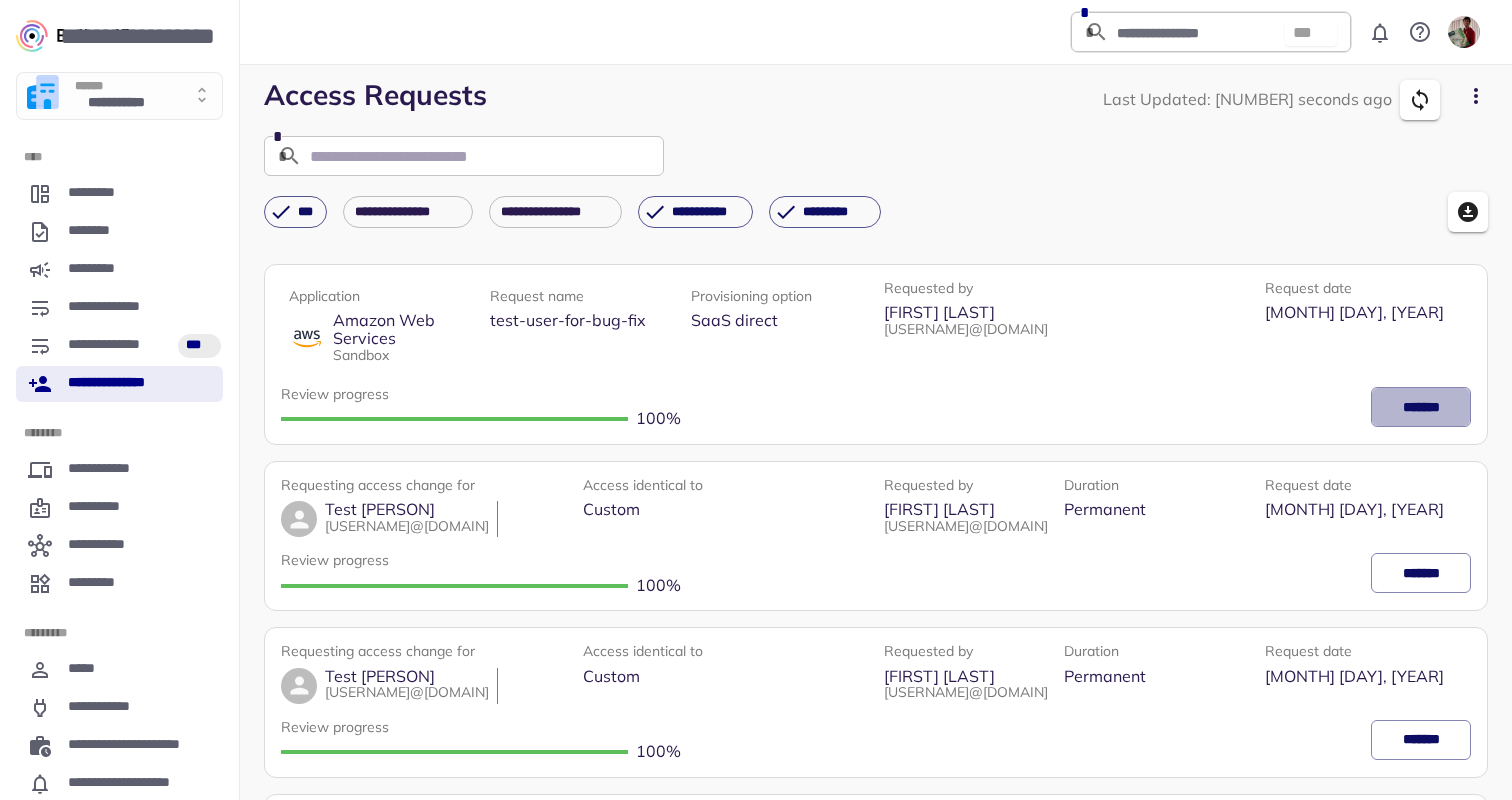 click on "*******" at bounding box center [1421, 407] 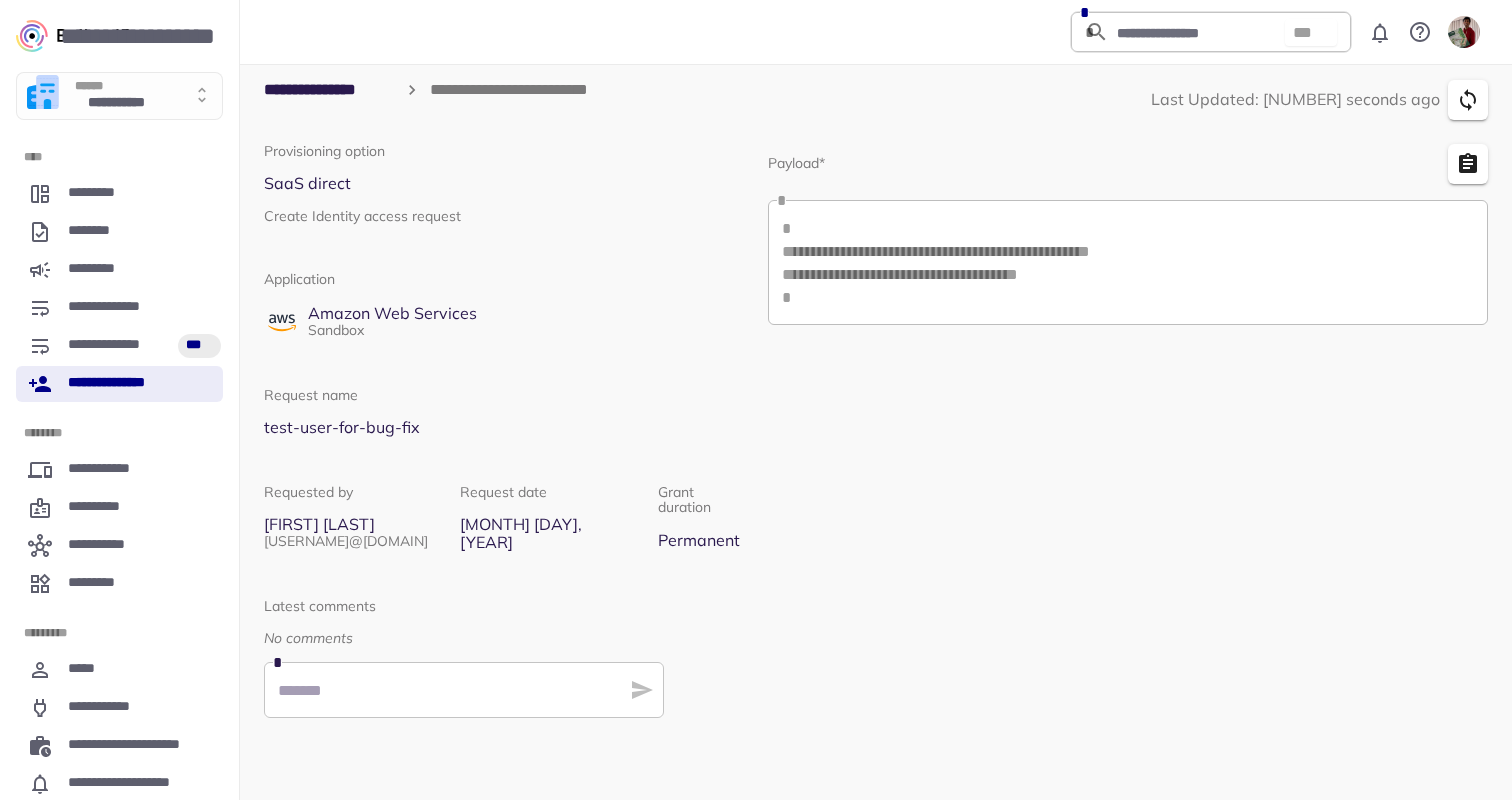 click on "**********" at bounding box center [119, 384] 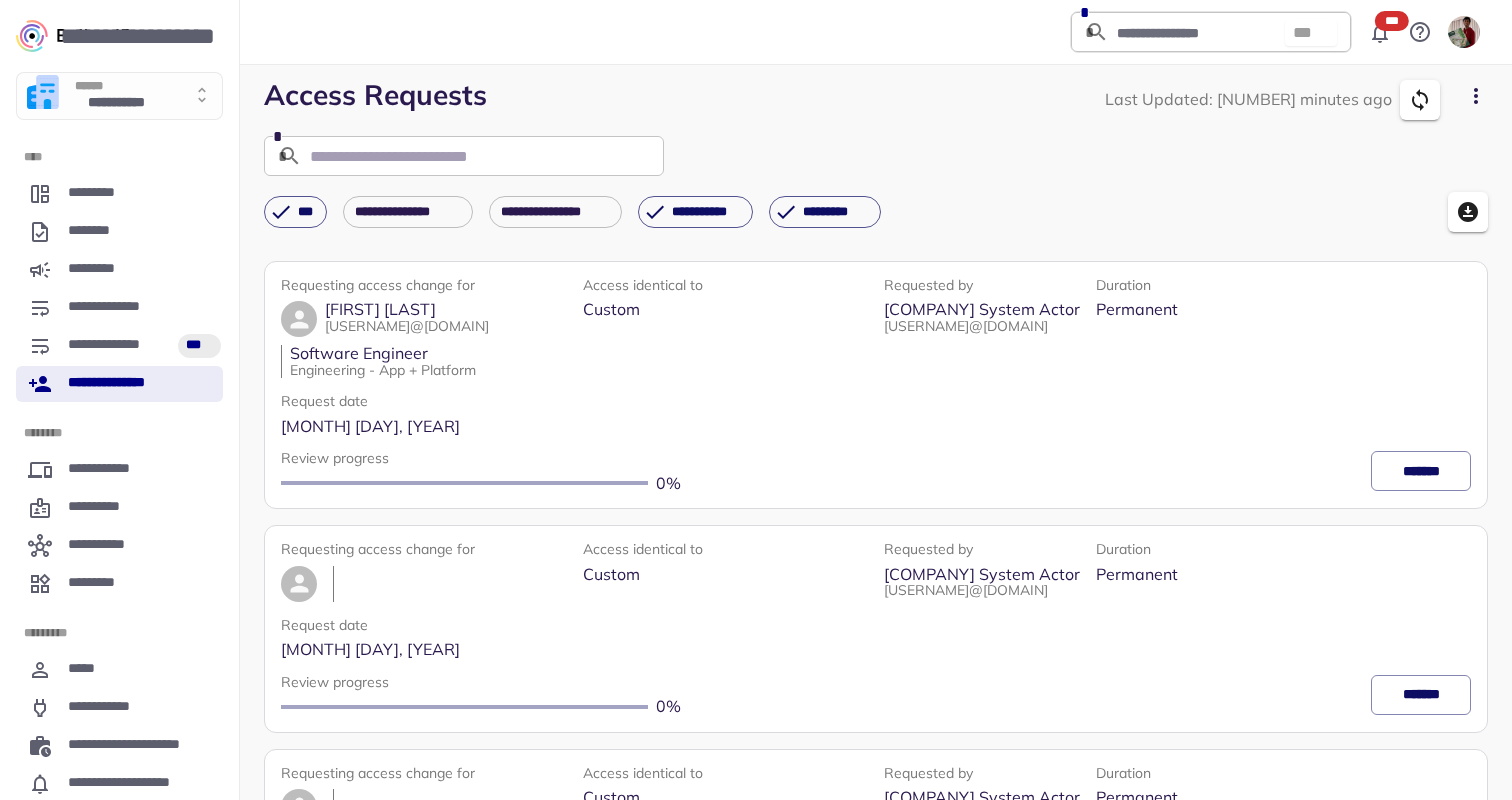 scroll, scrollTop: 0, scrollLeft: 0, axis: both 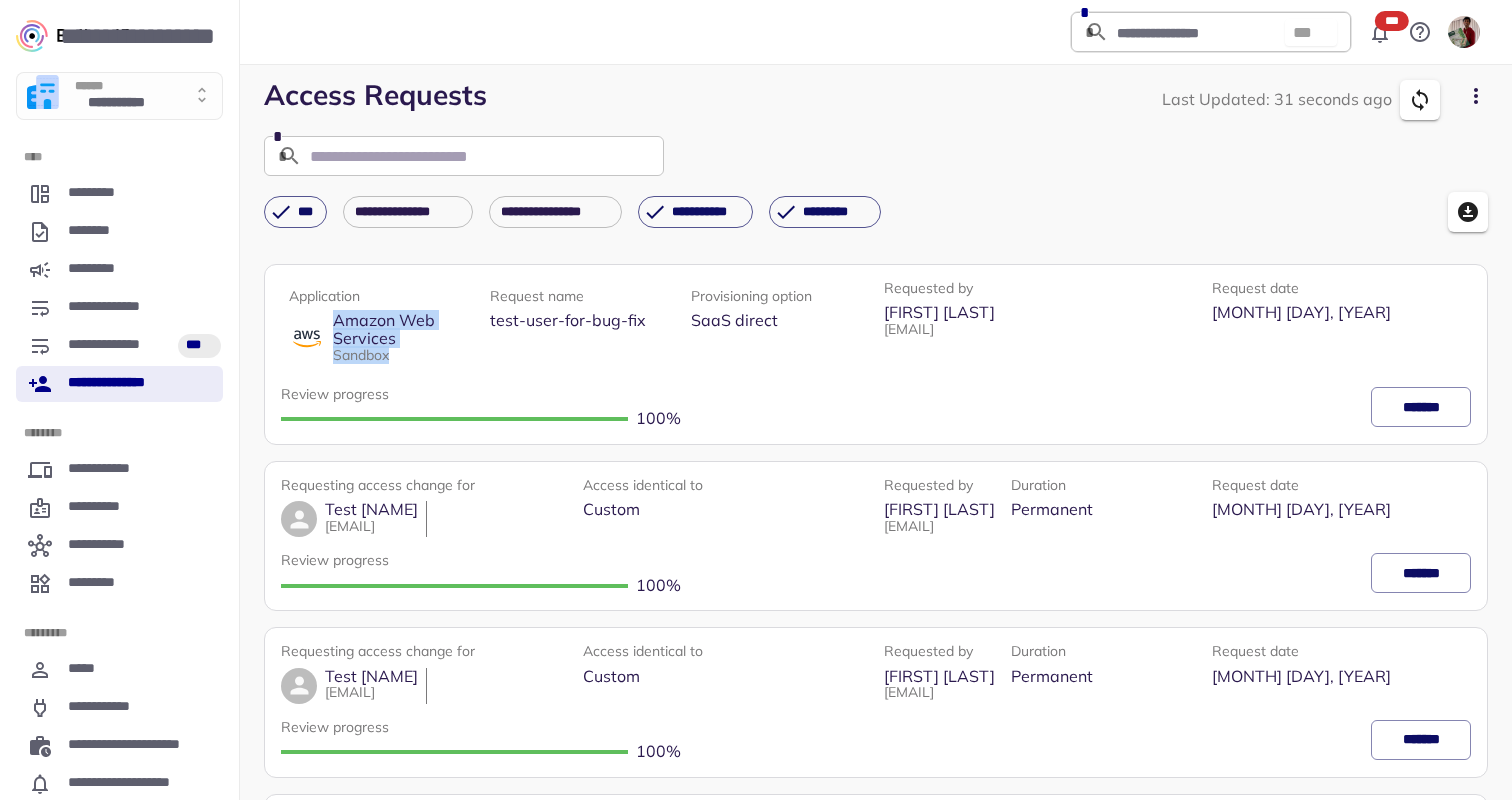 drag, startPoint x: 332, startPoint y: 321, endPoint x: 401, endPoint y: 348, distance: 74.094536 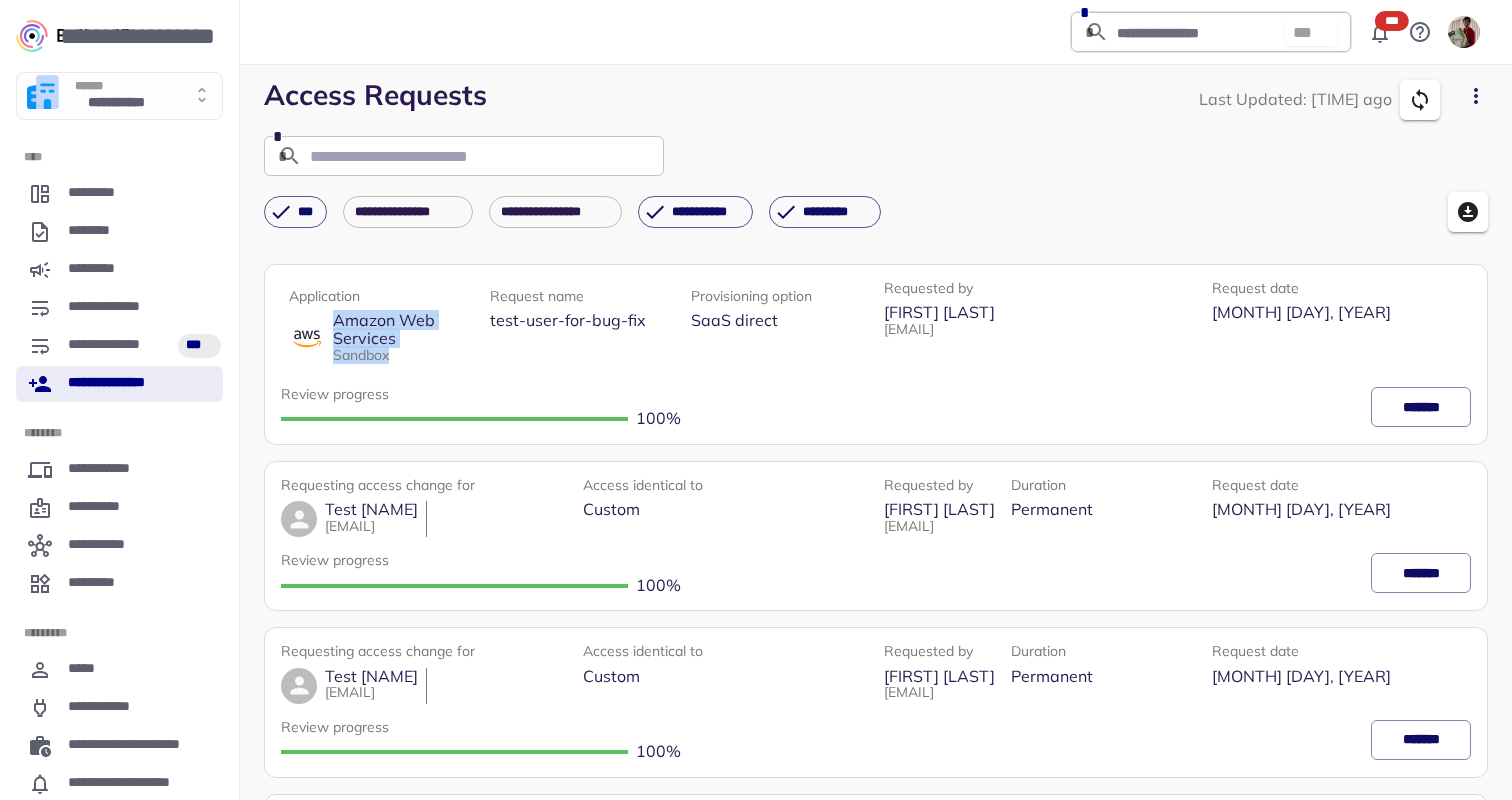 drag, startPoint x: 402, startPoint y: 350, endPoint x: 335, endPoint y: 313, distance: 76.537575 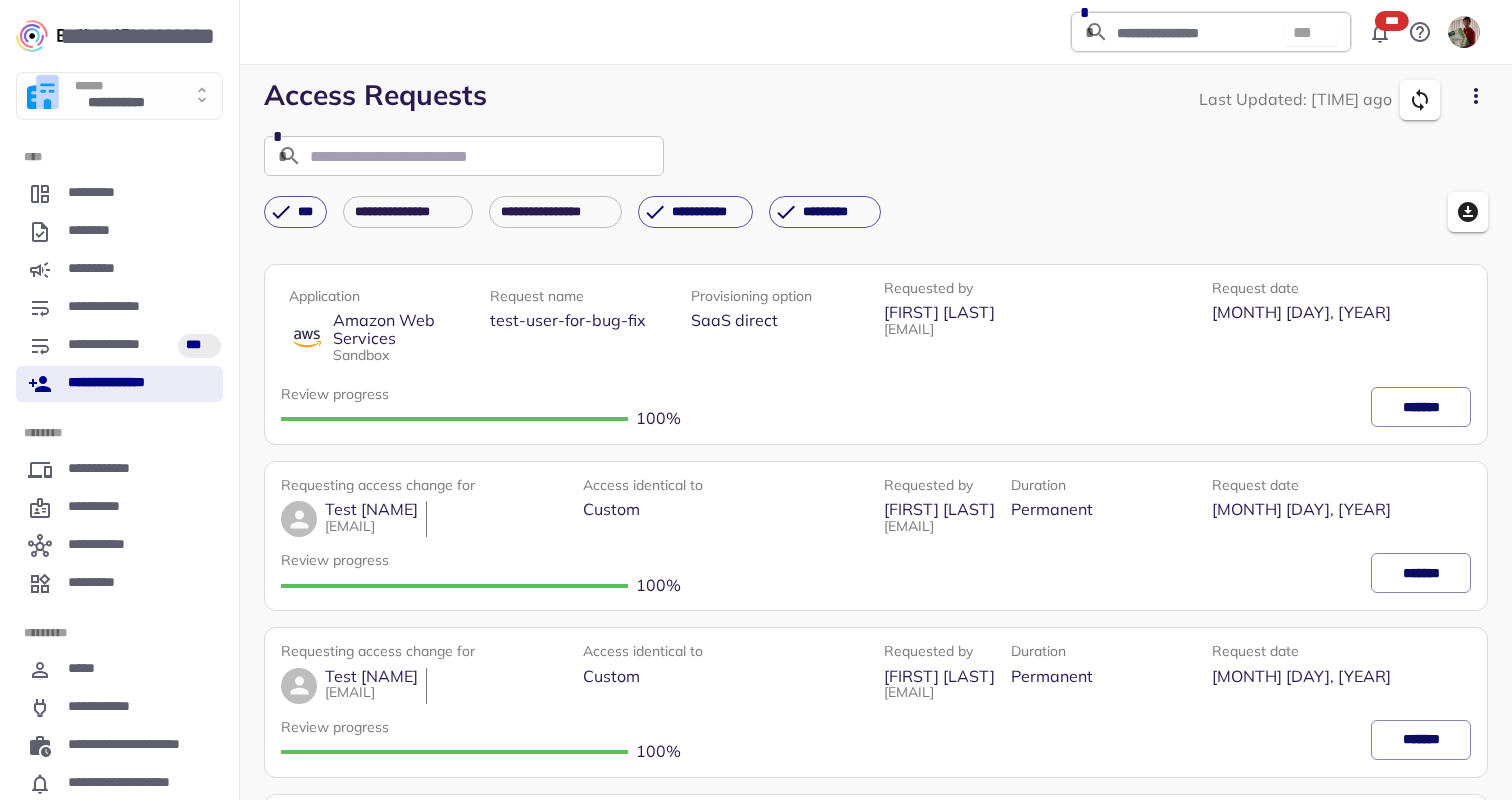 click on "Application Amazon Web Services Sandbox Request name test-user-for-bug-fix Provisioning option SaaS direct Requested by [FIRST] [LAST] [EMAIL] Request date [MONTH] [DAY], [YEAR] Review progress 100 % *******" at bounding box center (876, 354) 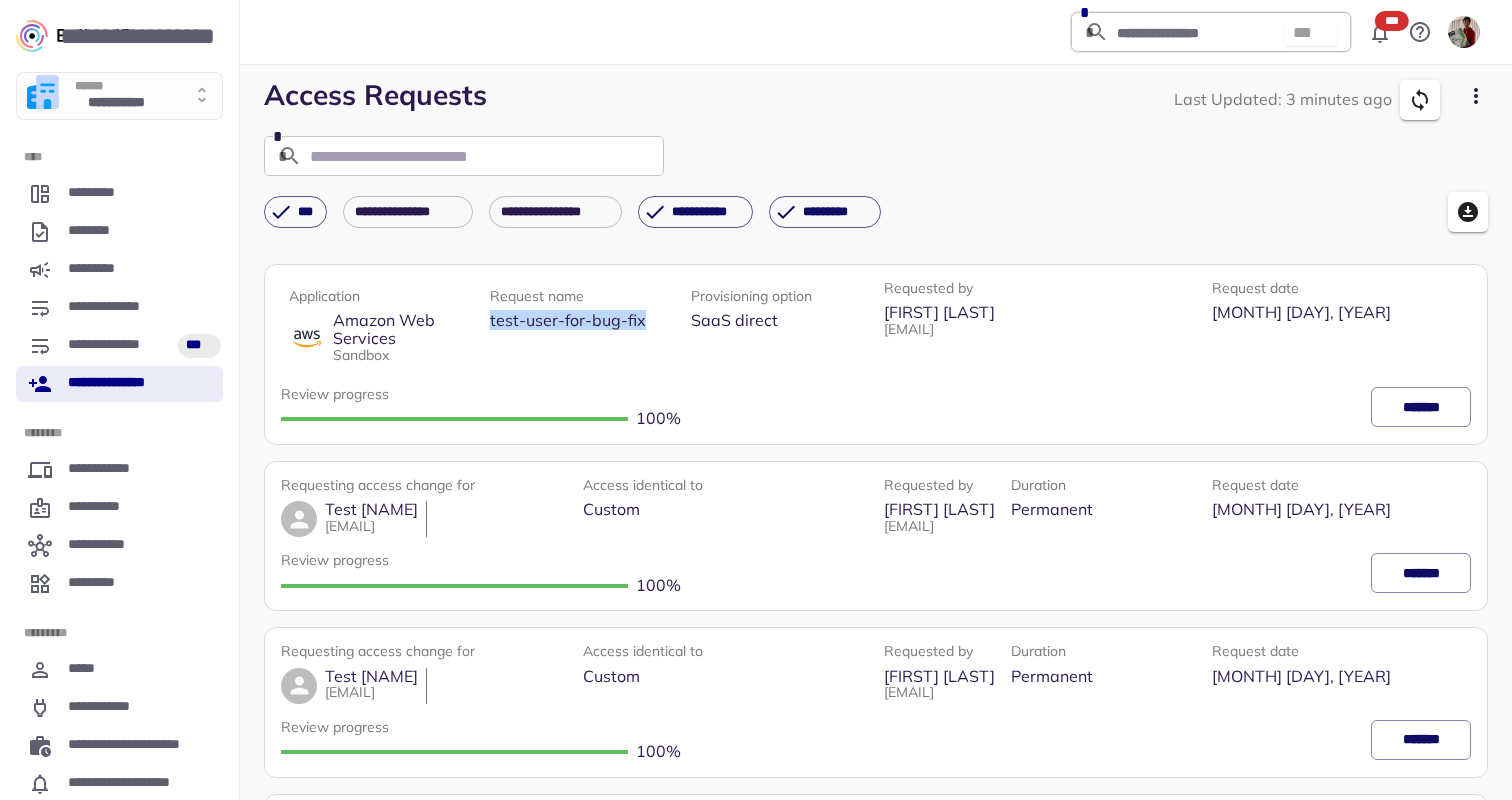 drag, startPoint x: 491, startPoint y: 322, endPoint x: 639, endPoint y: 318, distance: 148.05405 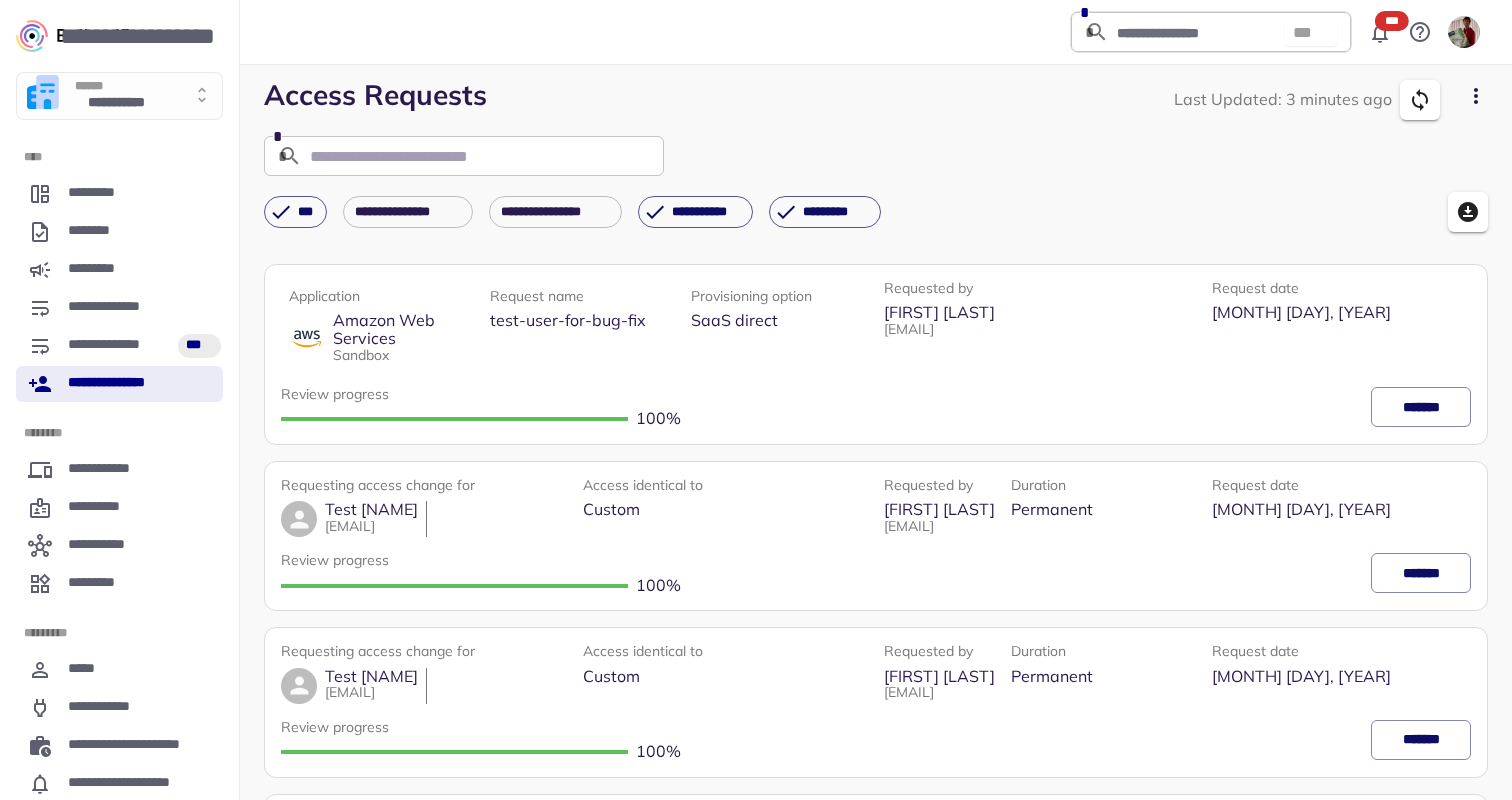 click on "Application Amazon Web Services Sandbox Request name test-user-for-bug-fix Provisioning option SaaS direct Requested by [FIRST] [LAST] [EMAIL] Request date [MONTH] [DAY], [YEAR]" at bounding box center (876, 326) 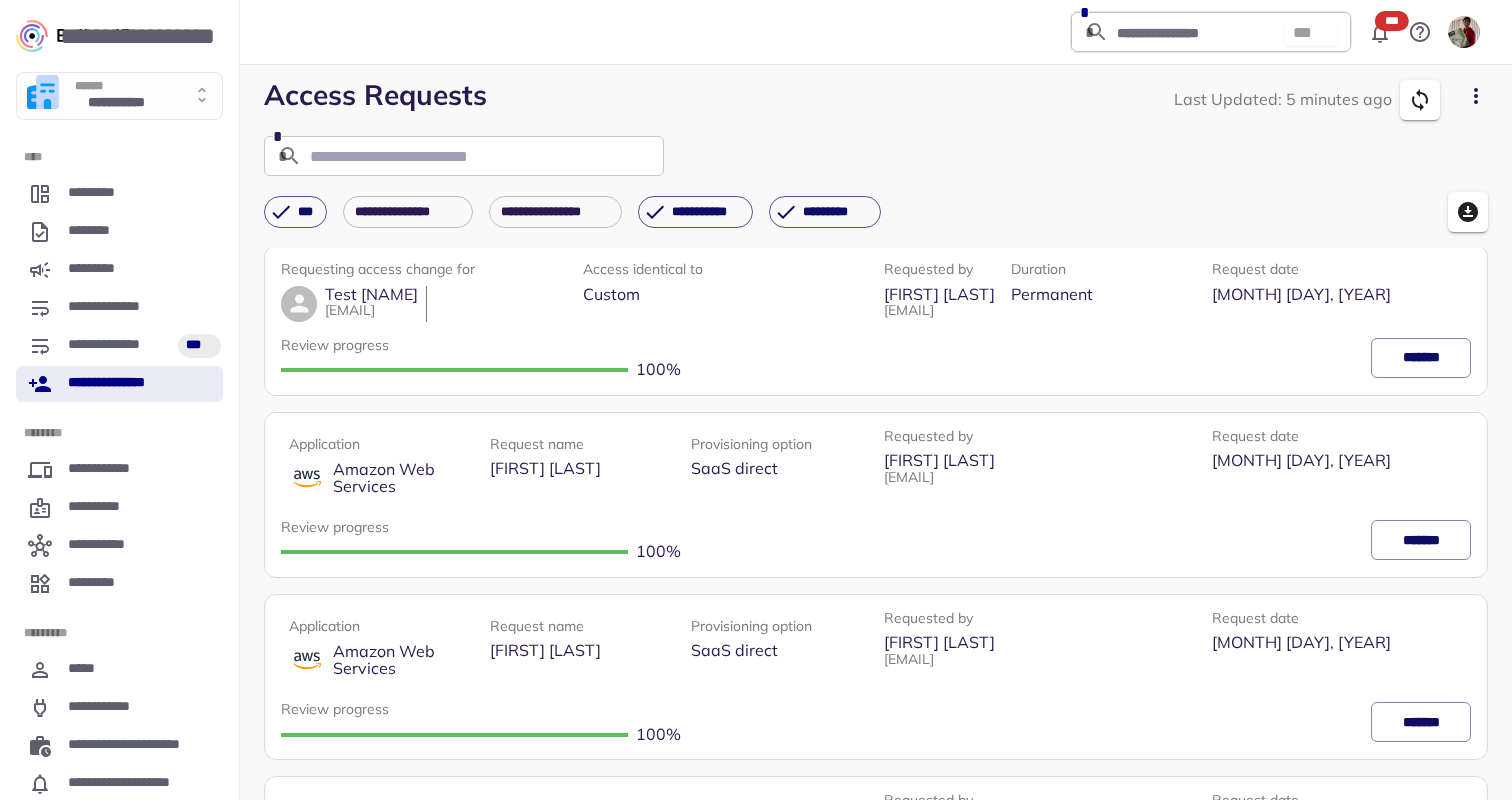 scroll, scrollTop: 0, scrollLeft: 0, axis: both 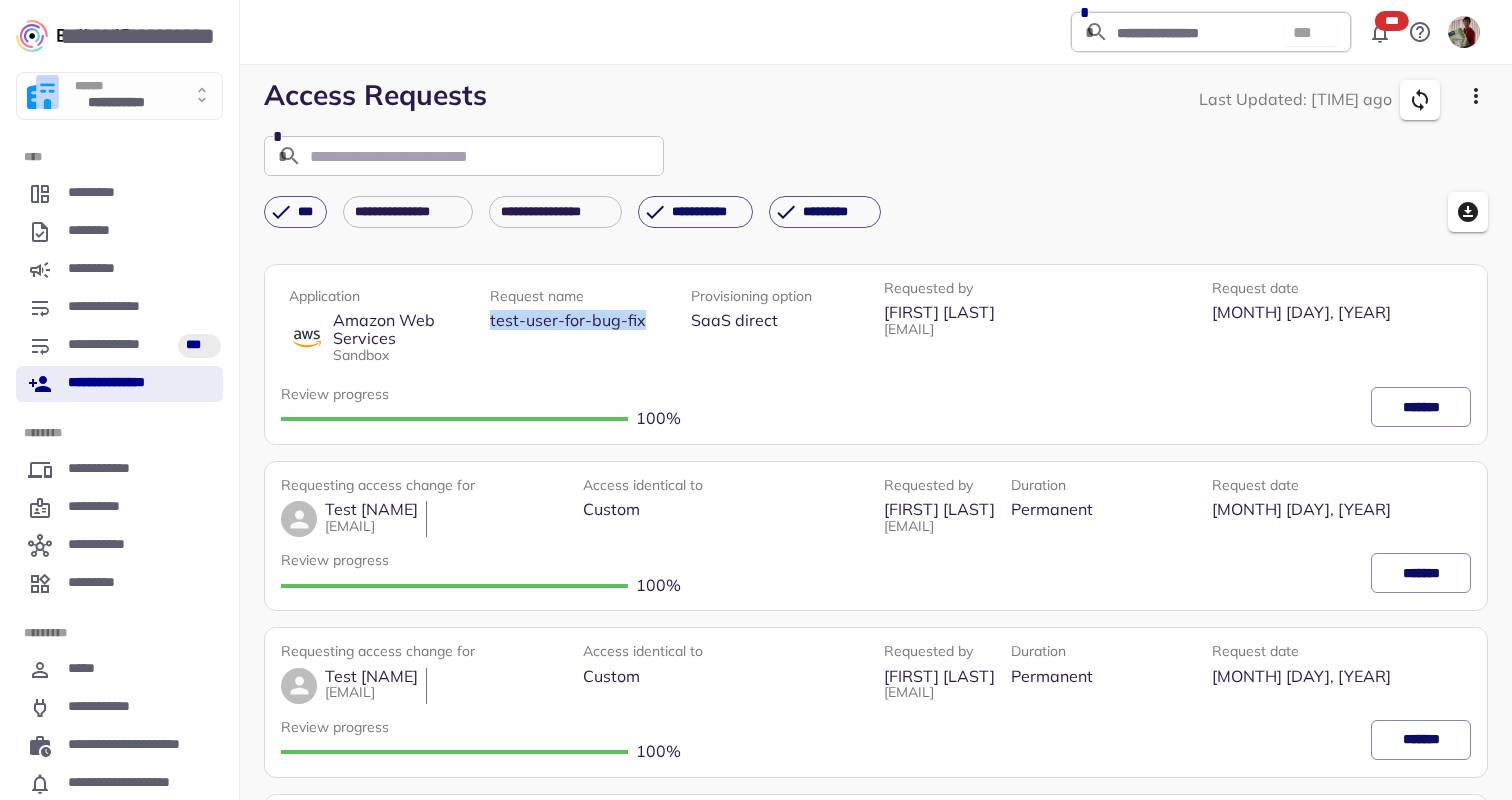 drag, startPoint x: 646, startPoint y: 324, endPoint x: 474, endPoint y: 307, distance: 172.83807 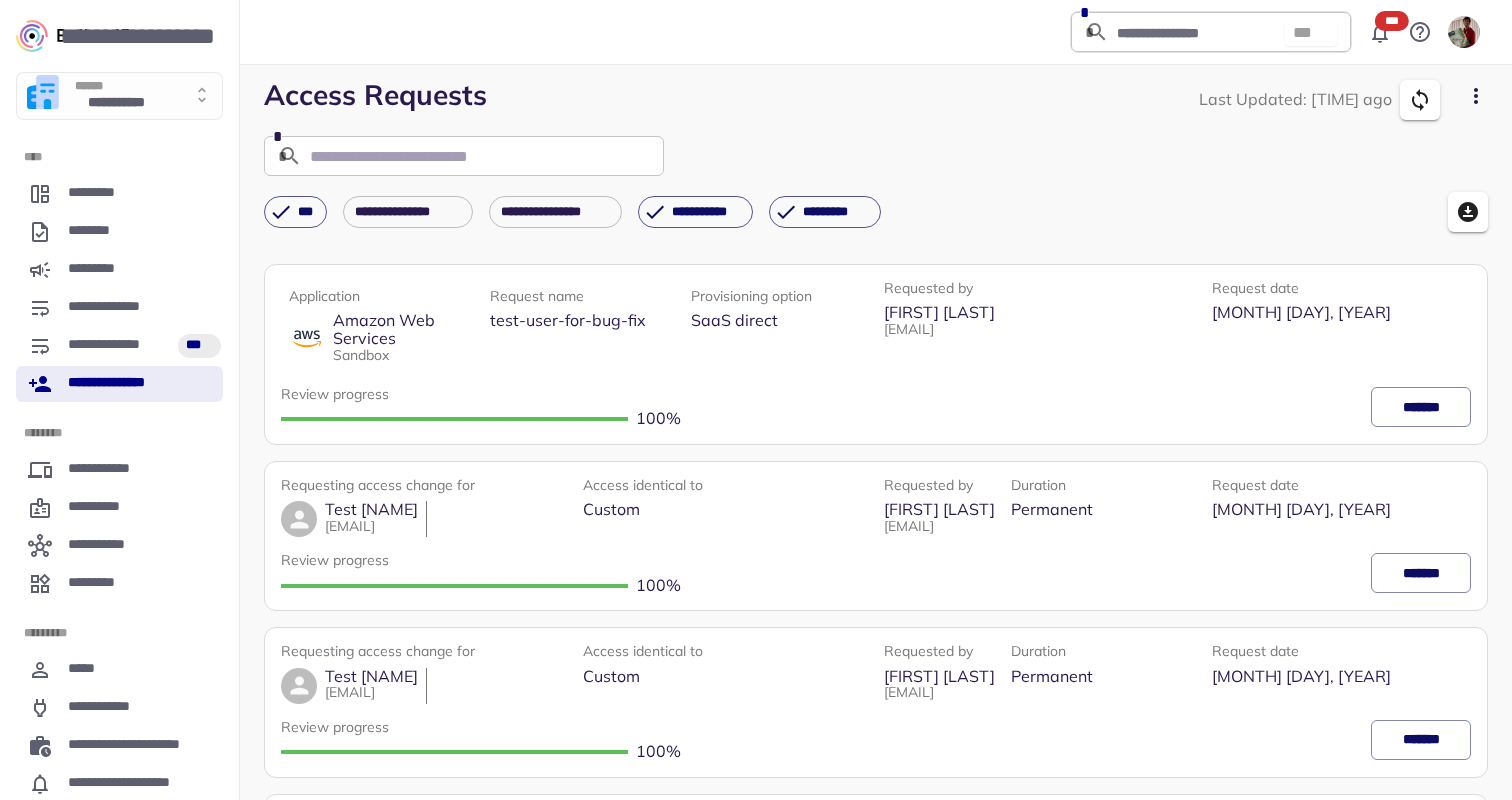click on "Amazon Web Services" at bounding box center (395, 329) 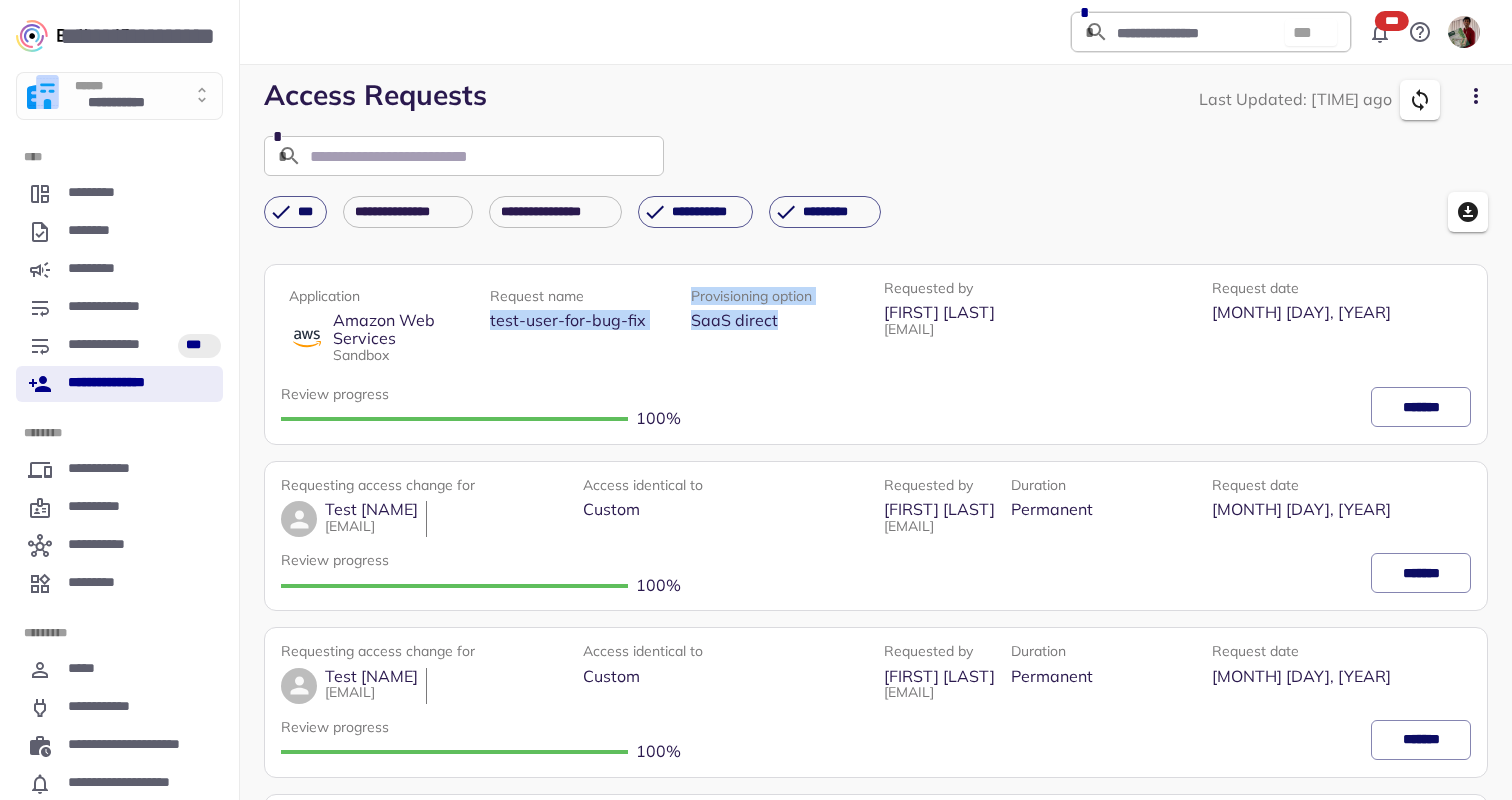 drag, startPoint x: 489, startPoint y: 327, endPoint x: 708, endPoint y: 333, distance: 219.08218 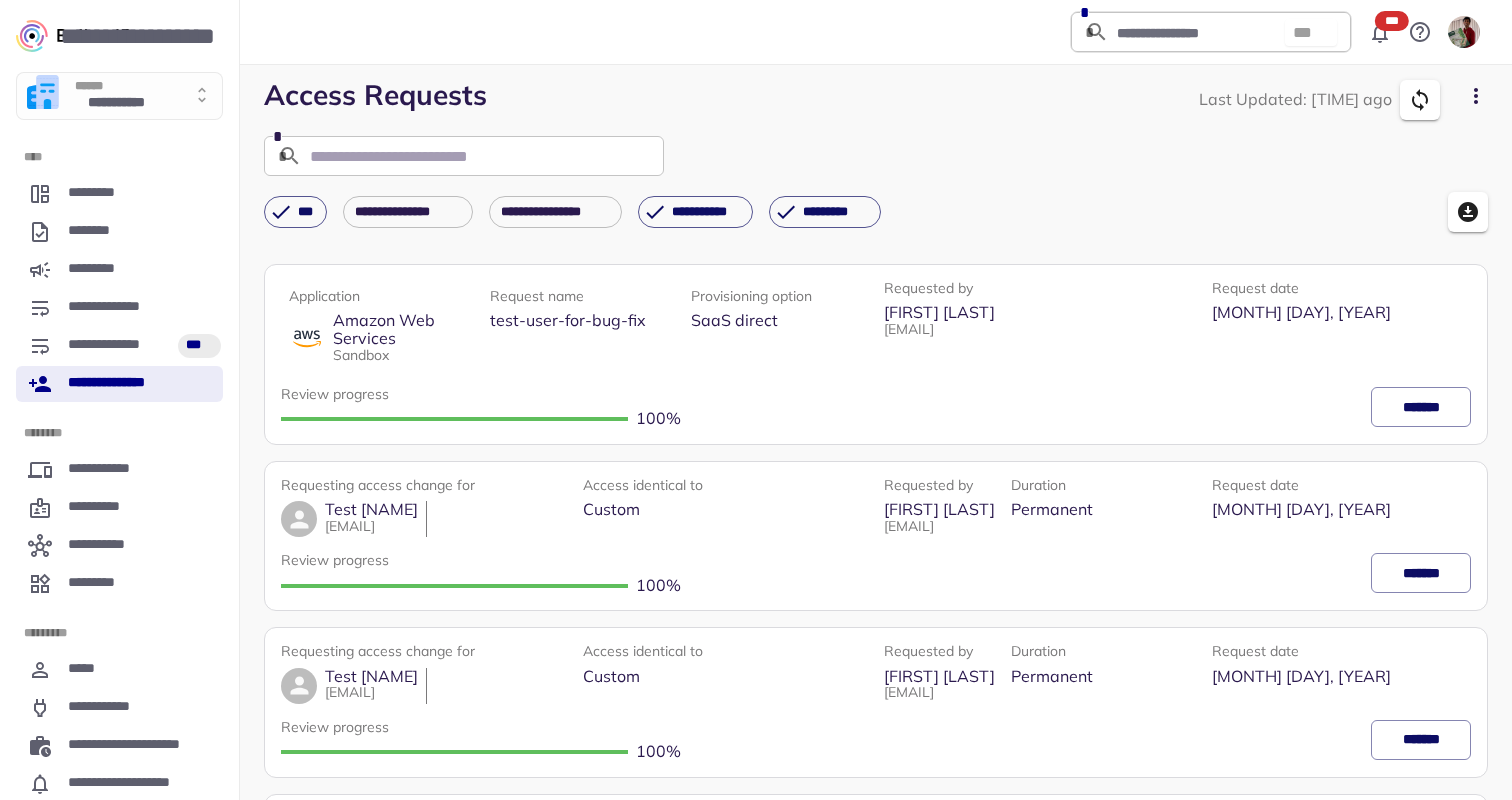 click on "test-user-for-bug-fix" at bounding box center [395, 329] 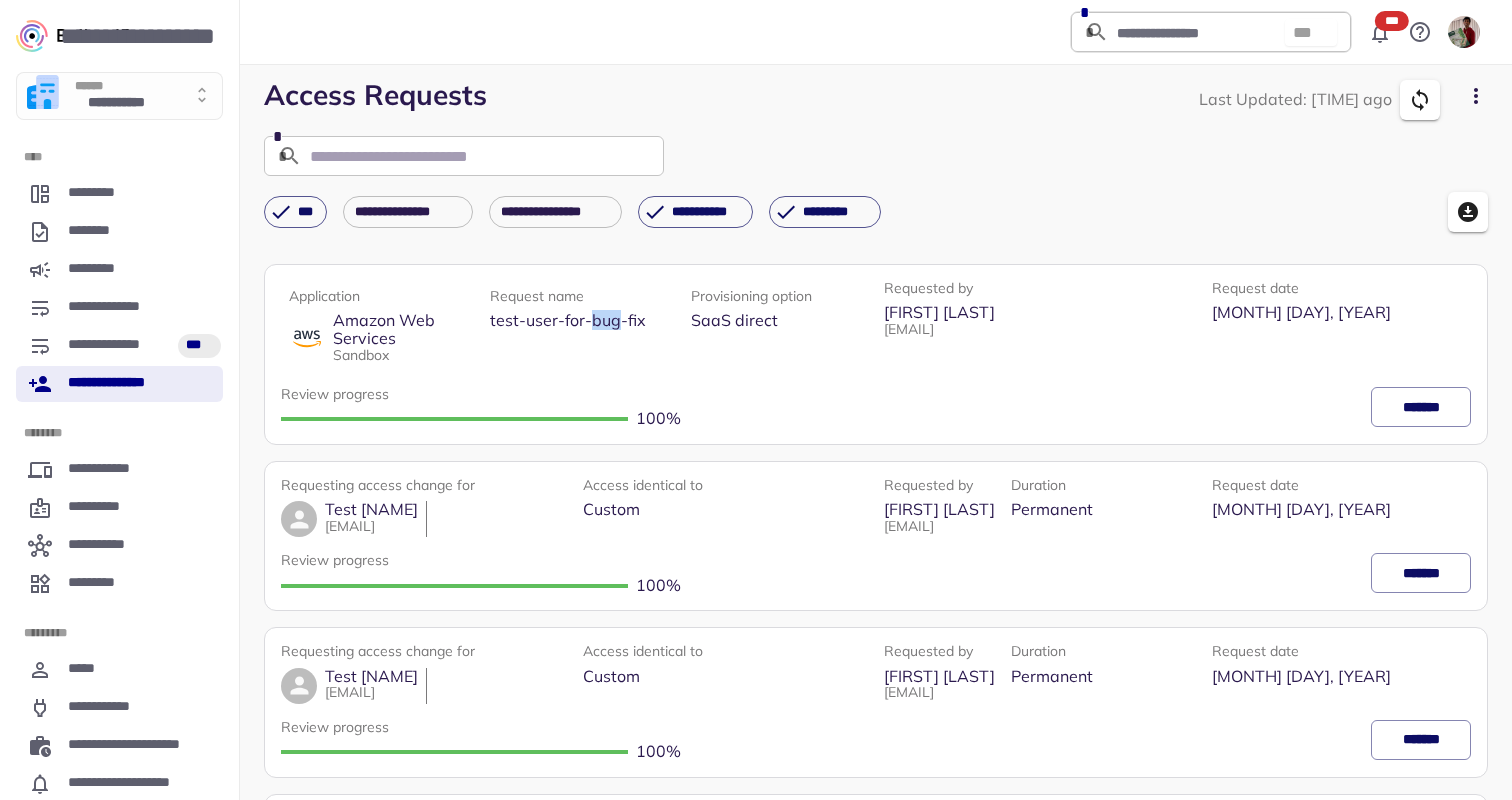 click on "test-user-for-bug-fix" at bounding box center (395, 329) 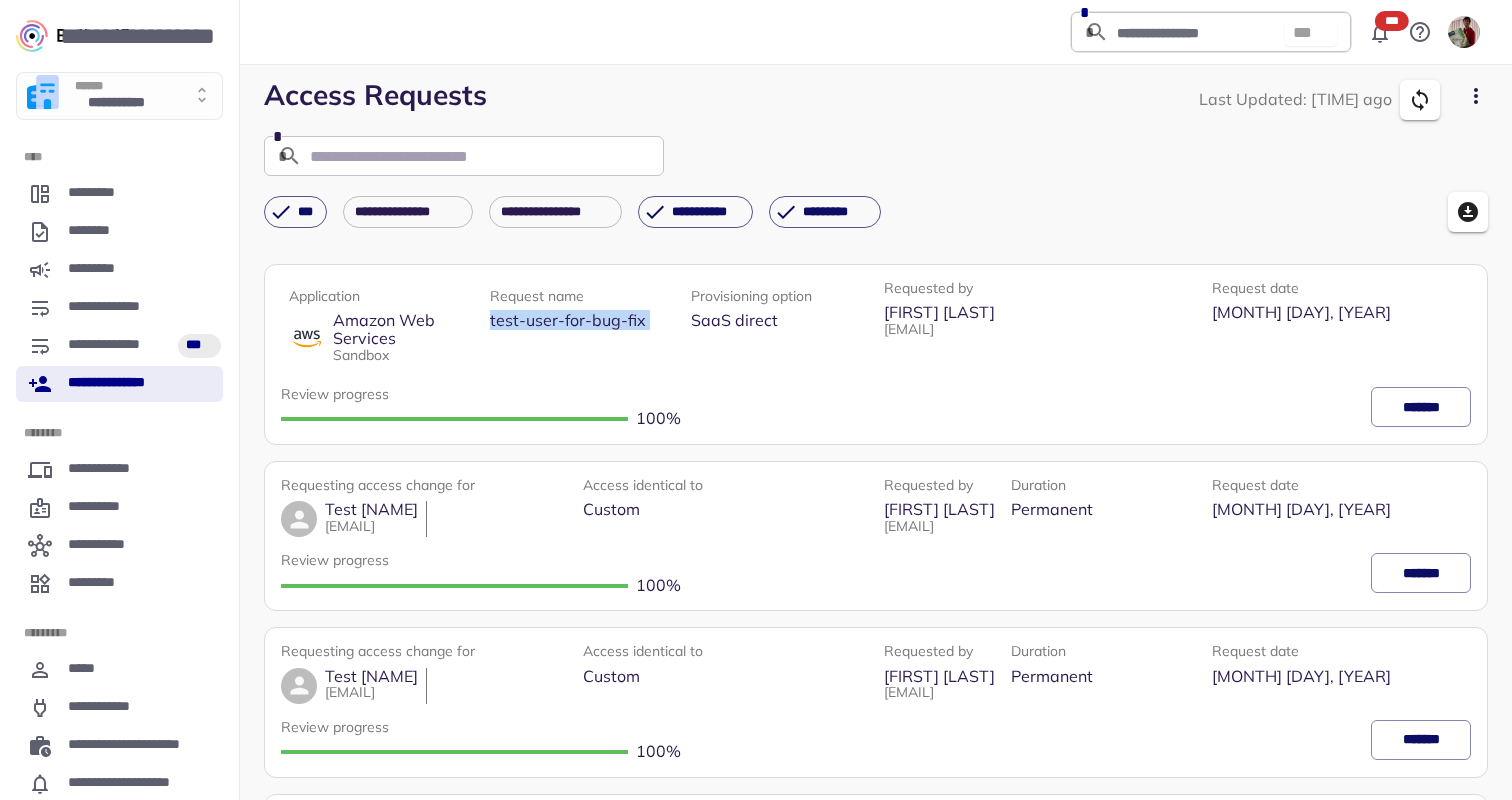 click on "test-user-for-bug-fix" at bounding box center [395, 329] 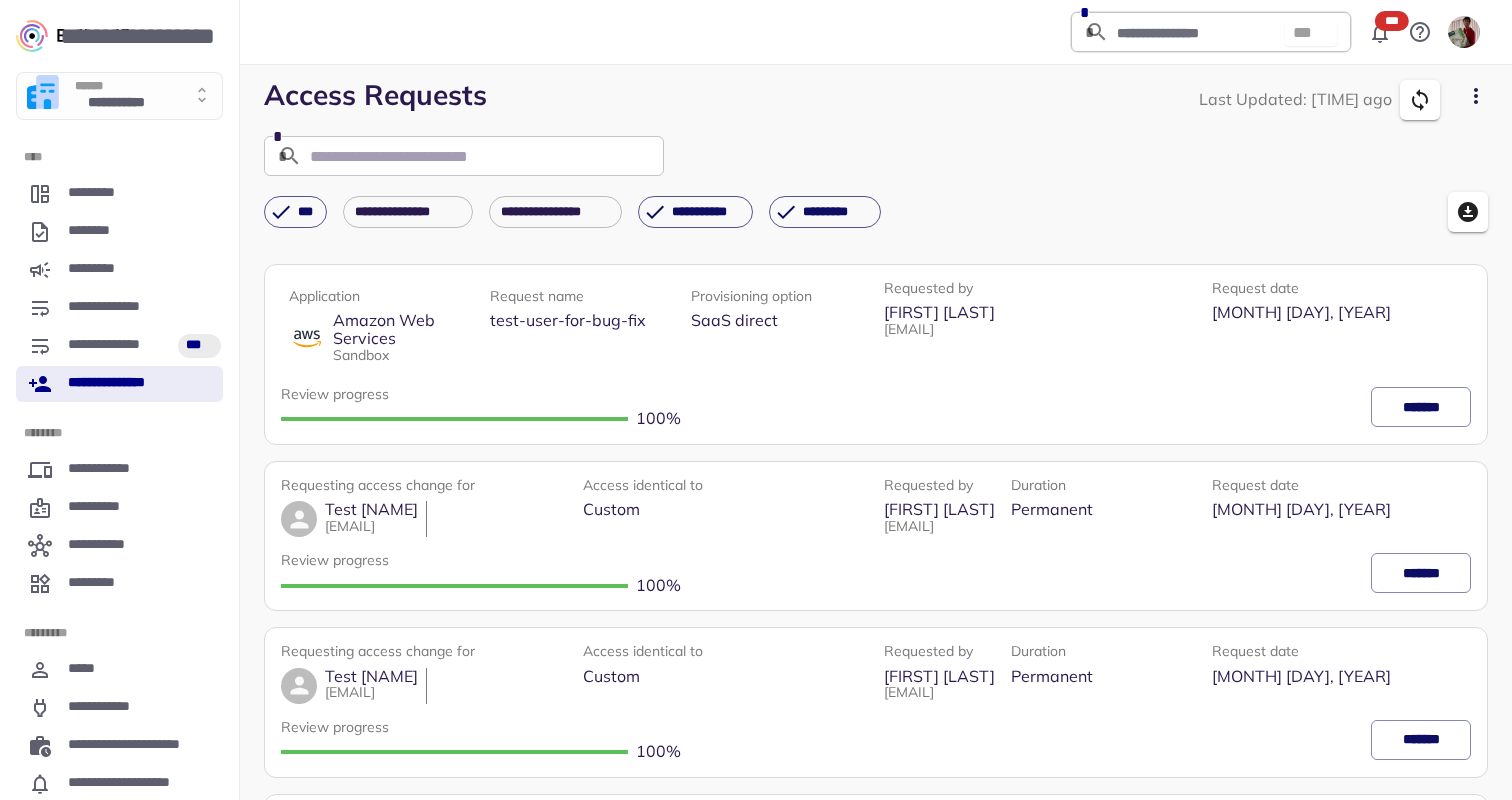 click on "**********" at bounding box center (119, 384) 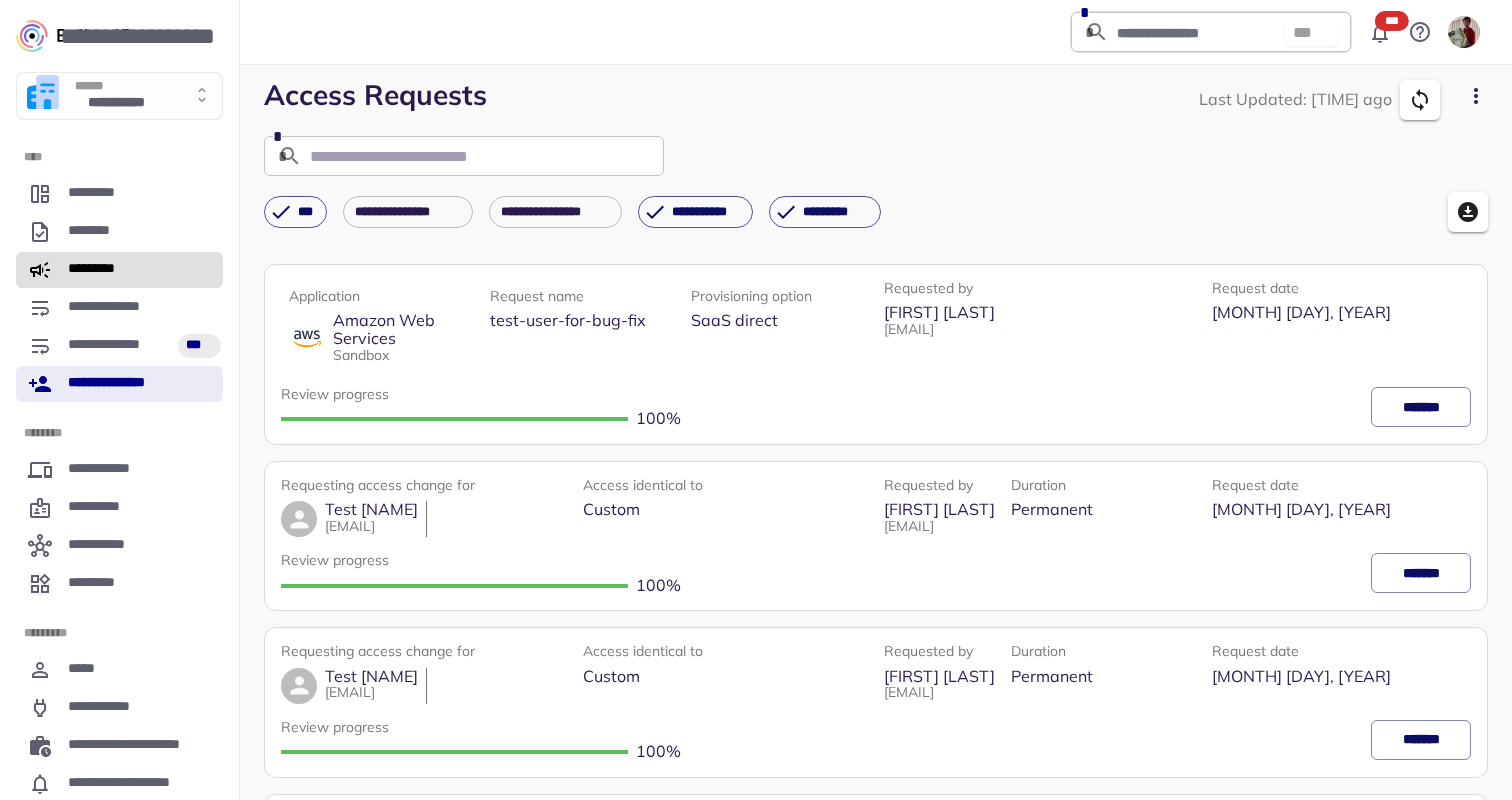 click on "*********" at bounding box center [119, 270] 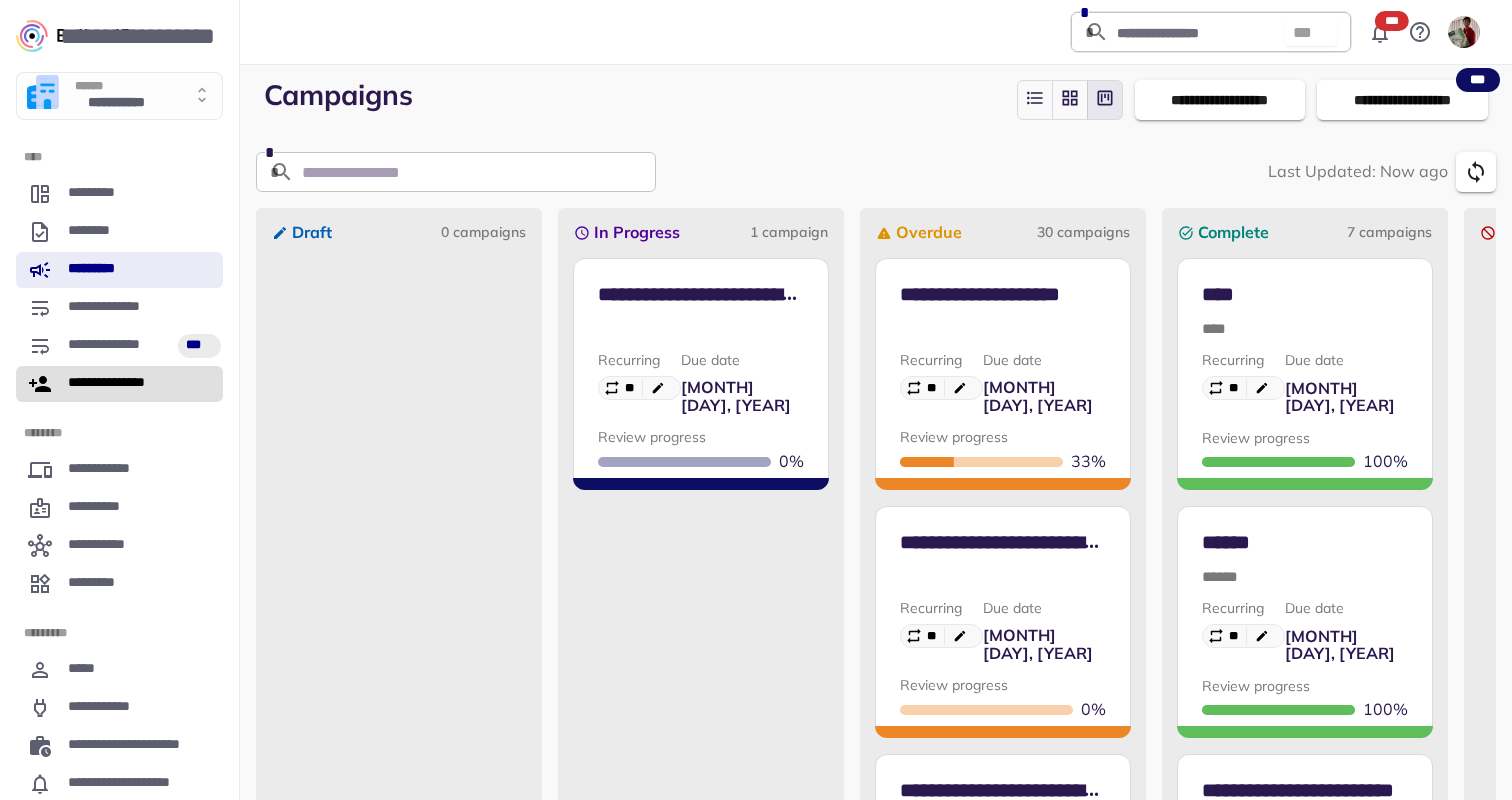 click on "**********" at bounding box center (118, 384) 